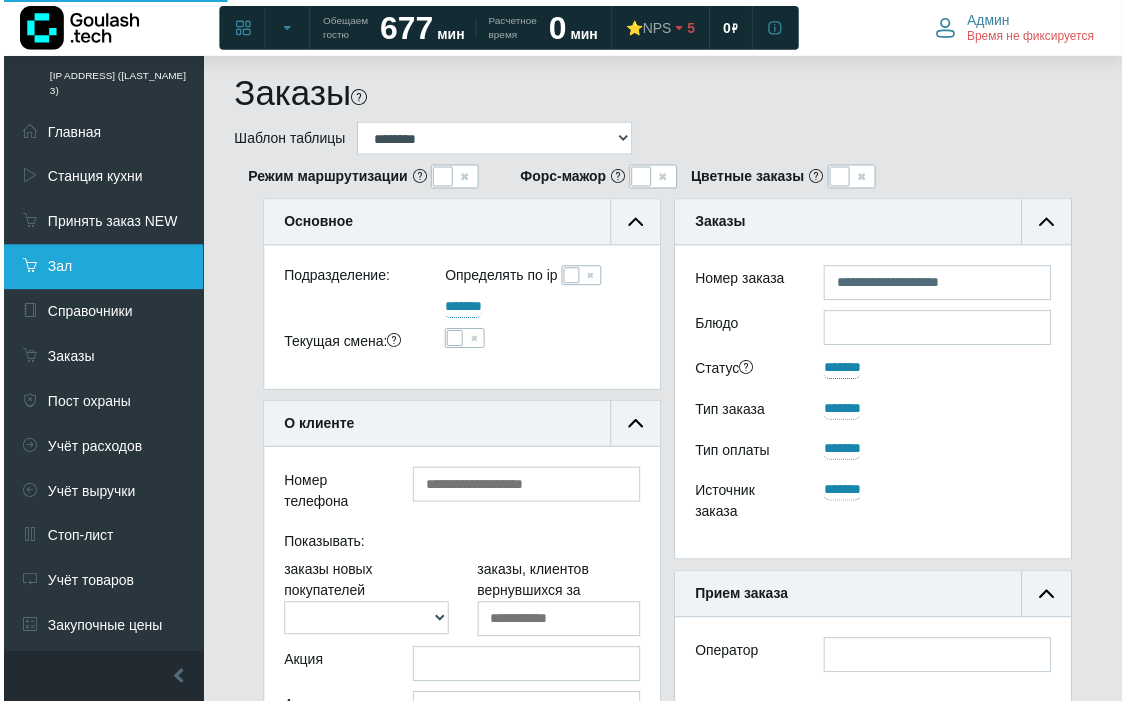 scroll, scrollTop: 997, scrollLeft: 27, axis: both 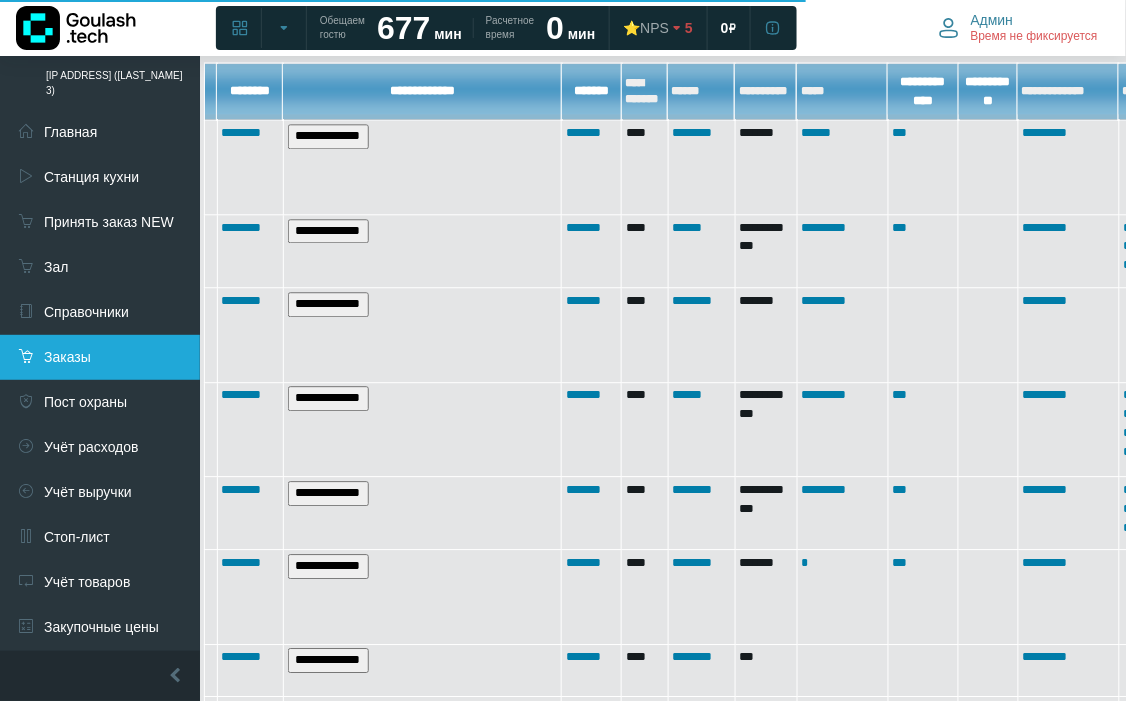 click on "Заказы" at bounding box center (100, 357) 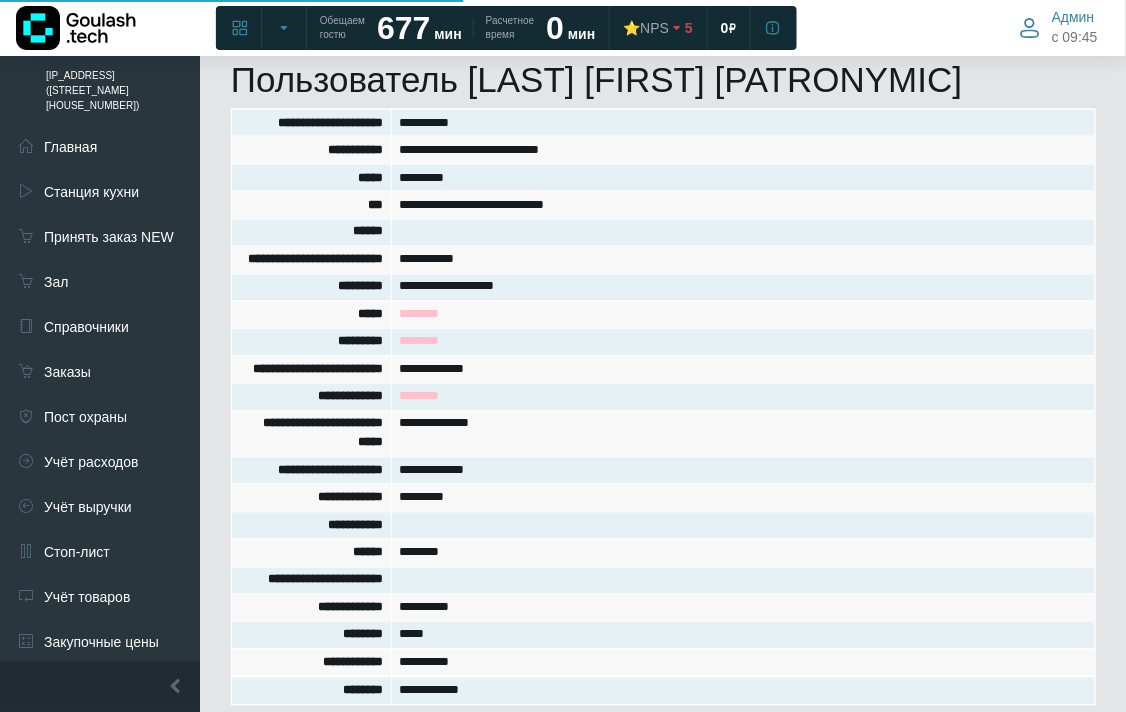 scroll, scrollTop: 628, scrollLeft: 0, axis: vertical 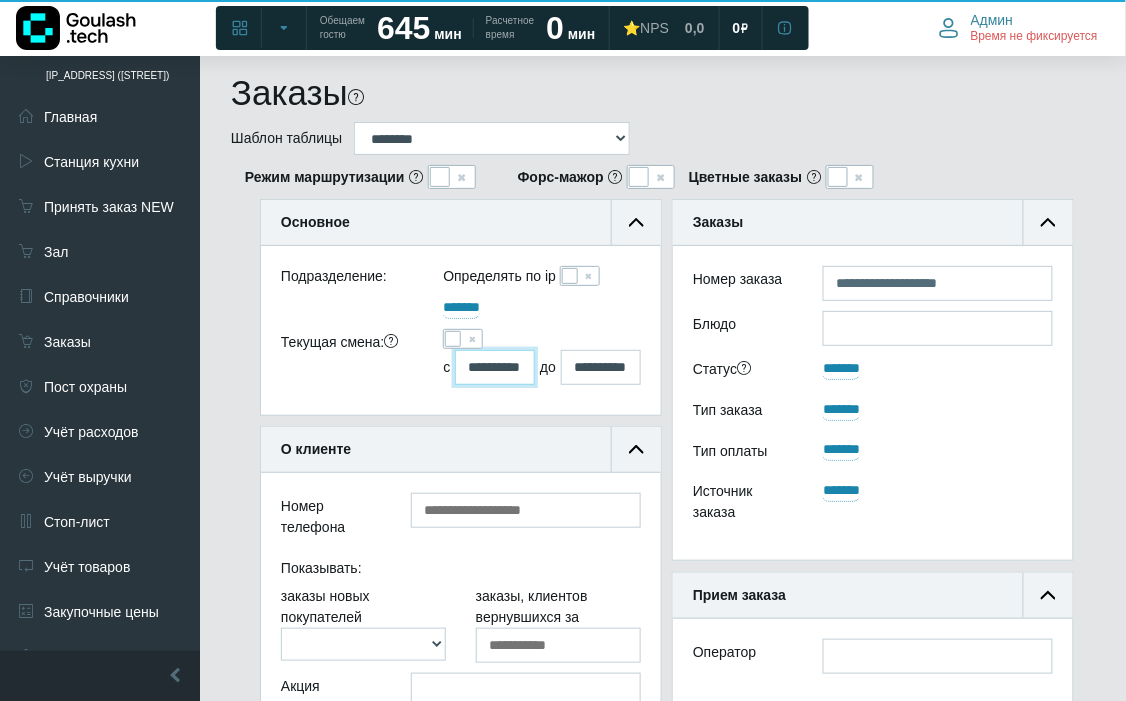 click on "**********" at bounding box center (495, 367) 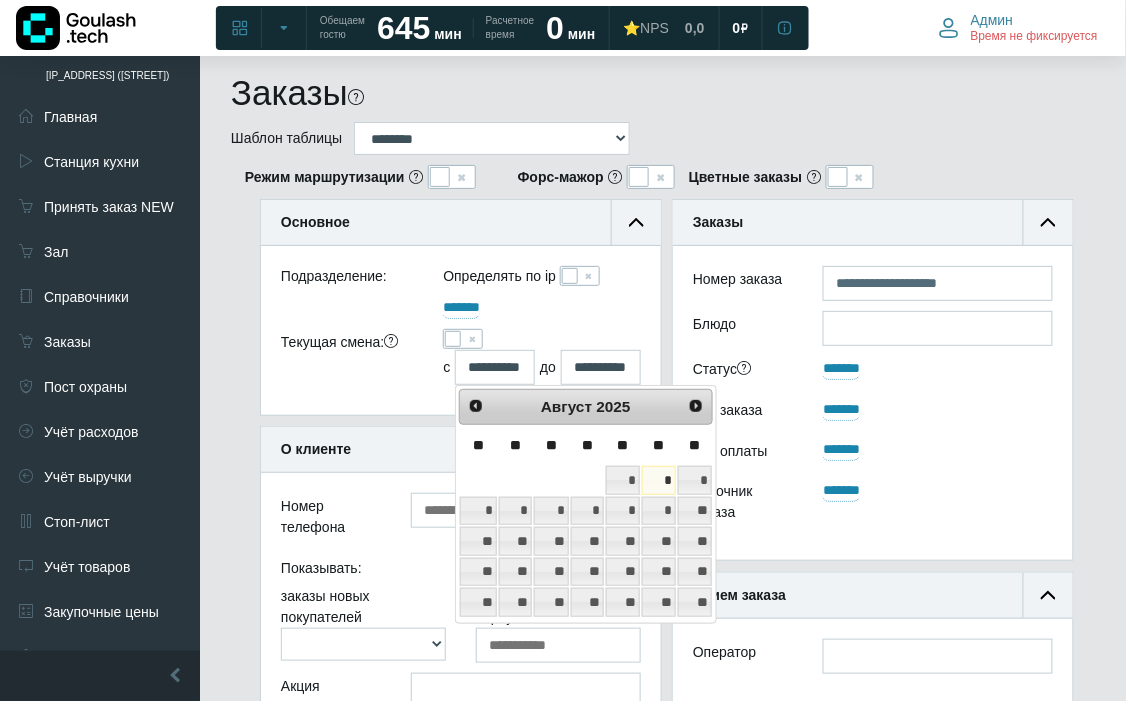 click on "*" at bounding box center (659, 480) 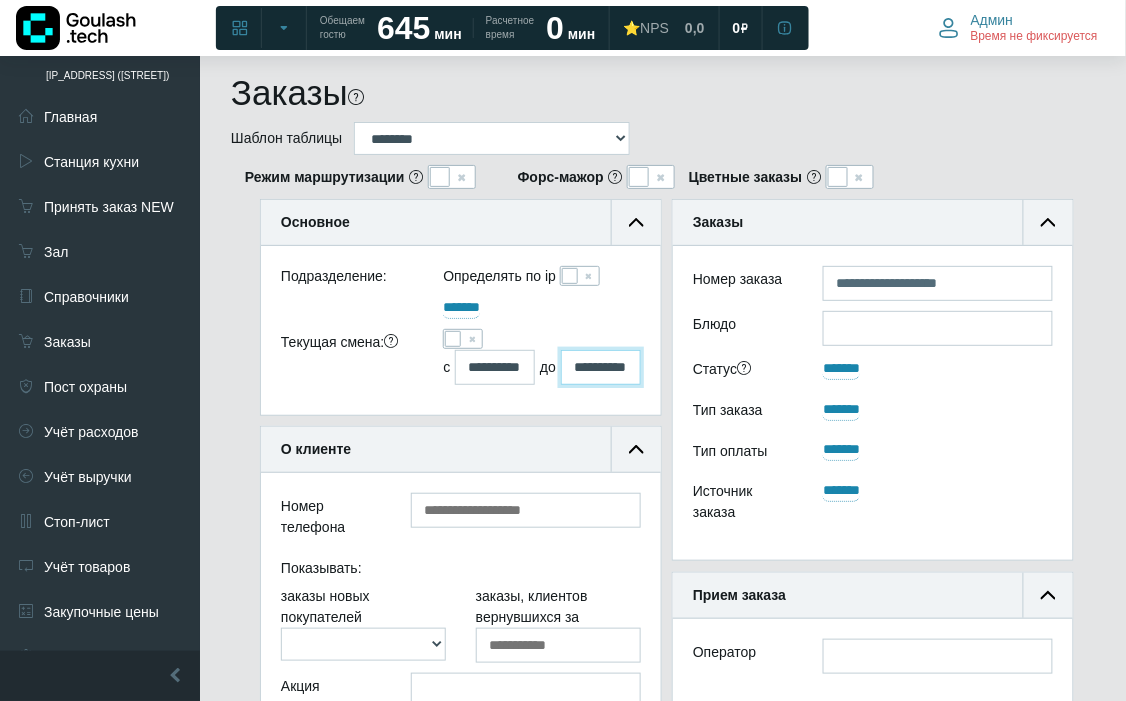 click on "**********" at bounding box center [601, 367] 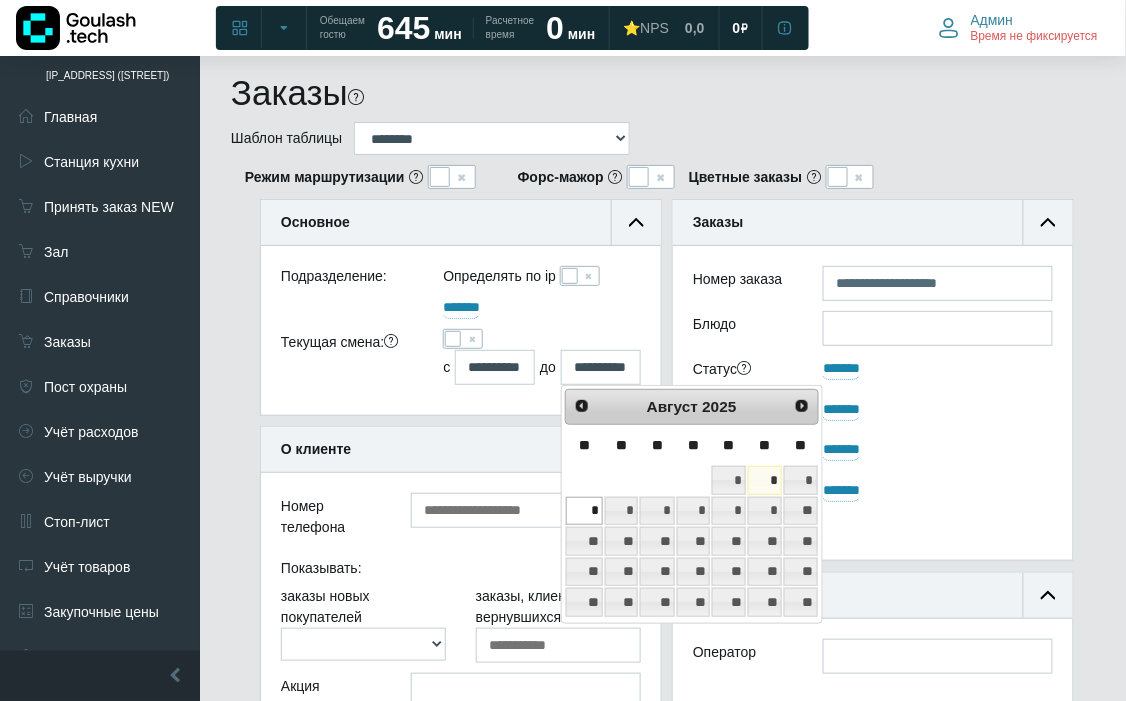 click on "*" at bounding box center [765, 480] 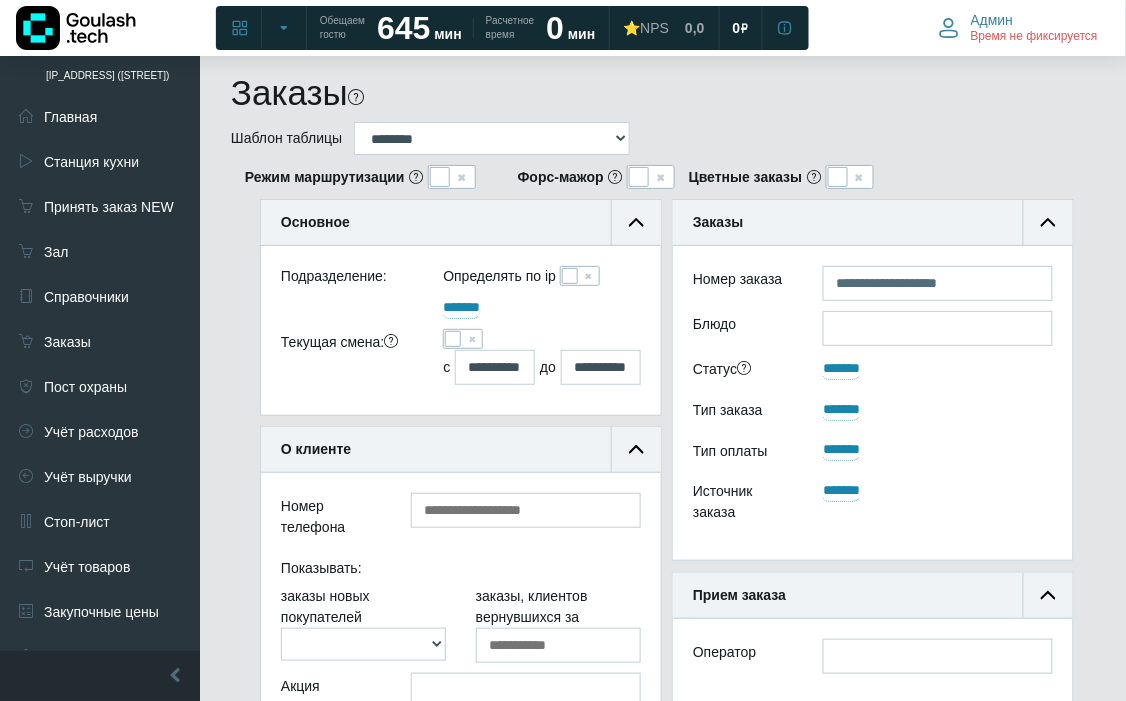 scroll, scrollTop: 333, scrollLeft: 0, axis: vertical 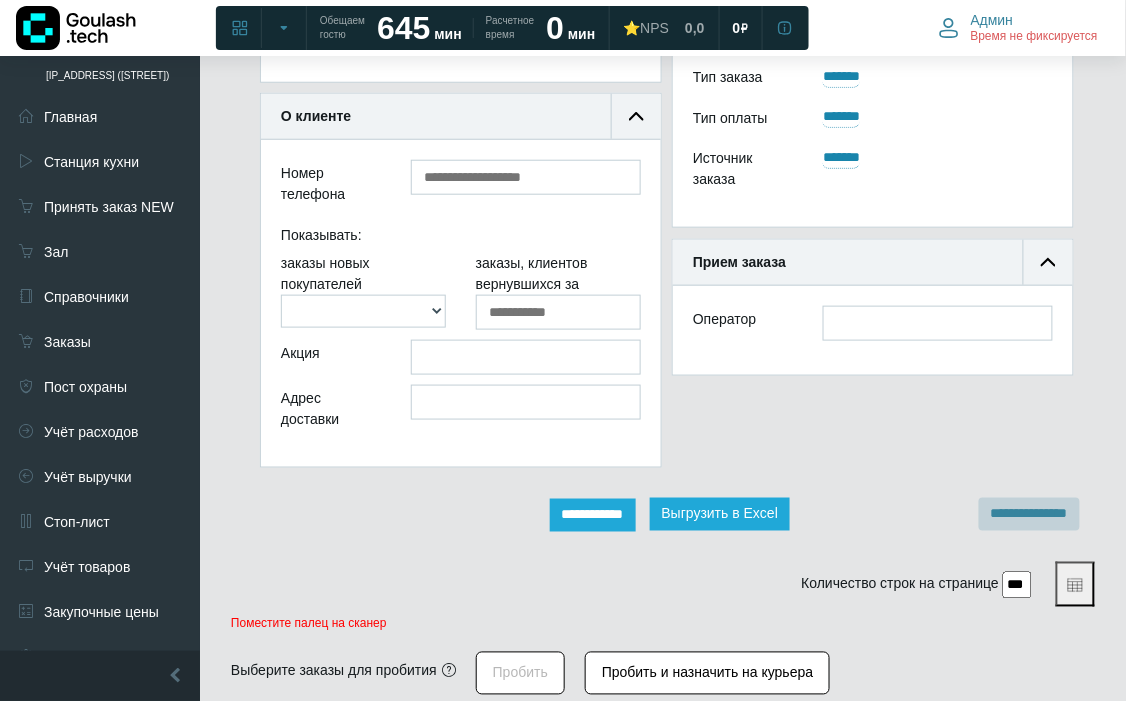 click on "**********" at bounding box center [593, 515] 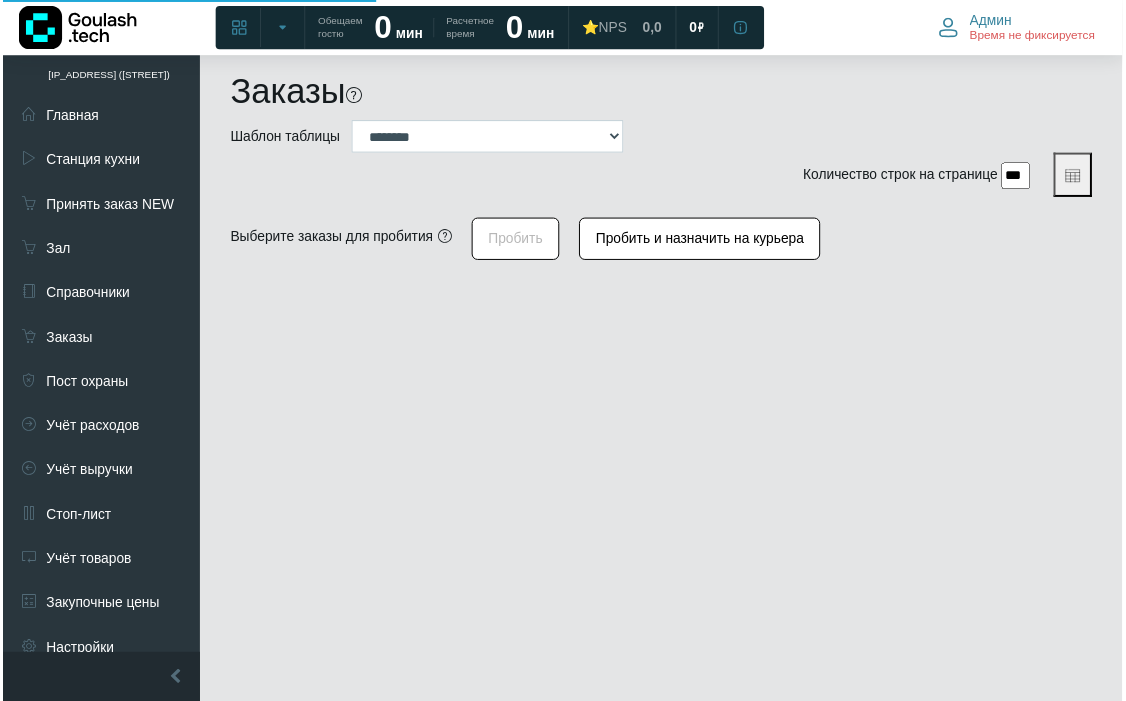 scroll, scrollTop: 0, scrollLeft: 0, axis: both 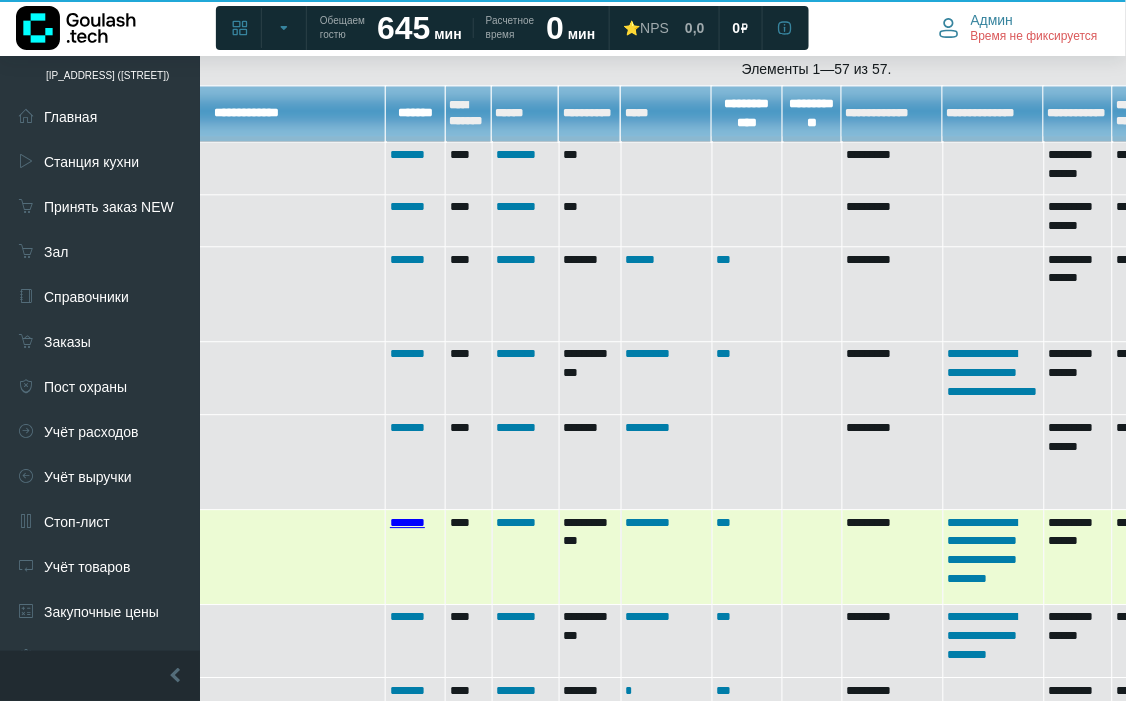 click on "*******" at bounding box center [407, 522] 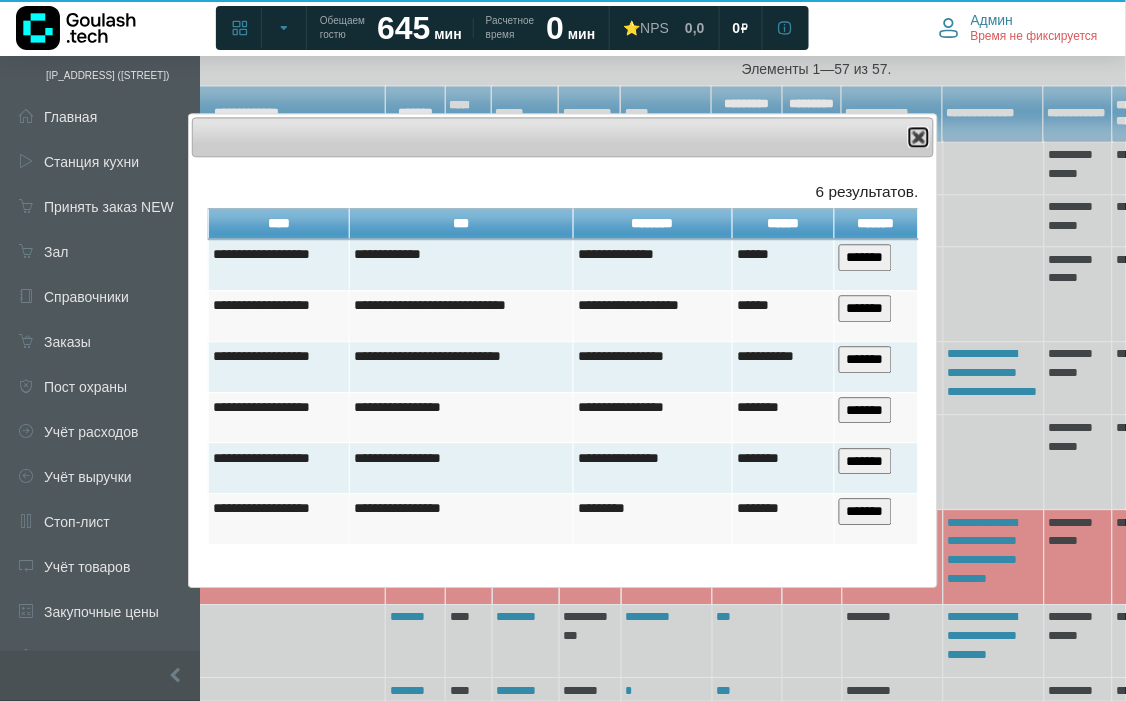 click at bounding box center (919, 137) 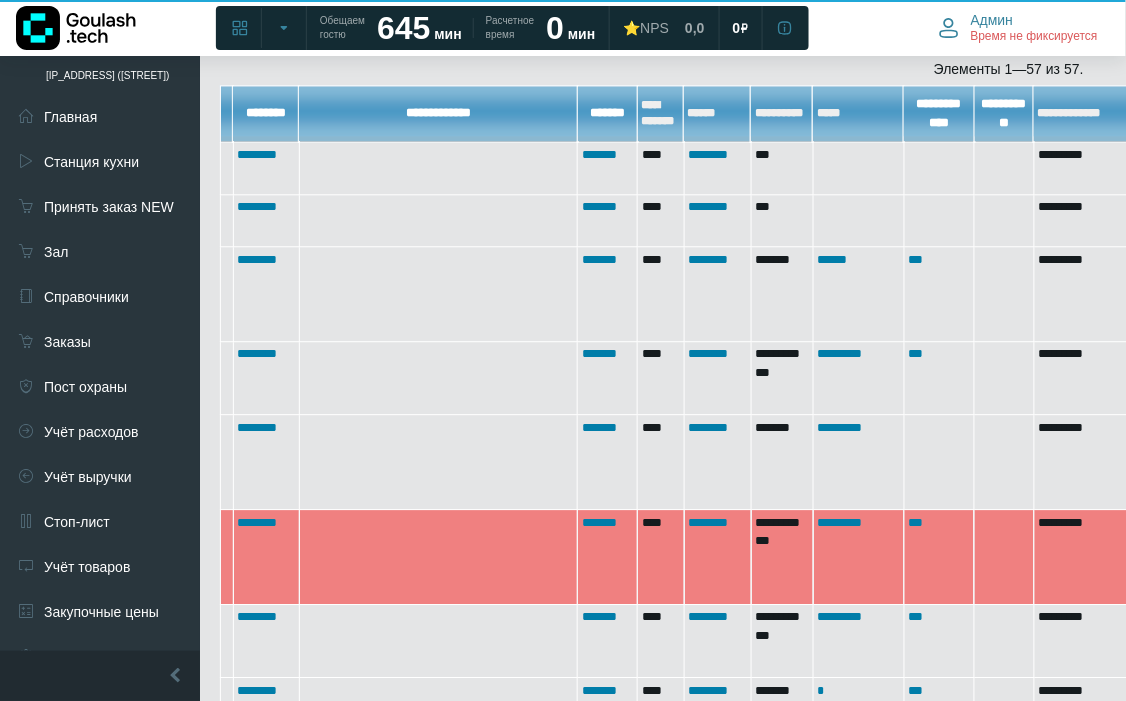 scroll, scrollTop: 1000, scrollLeft: 0, axis: vertical 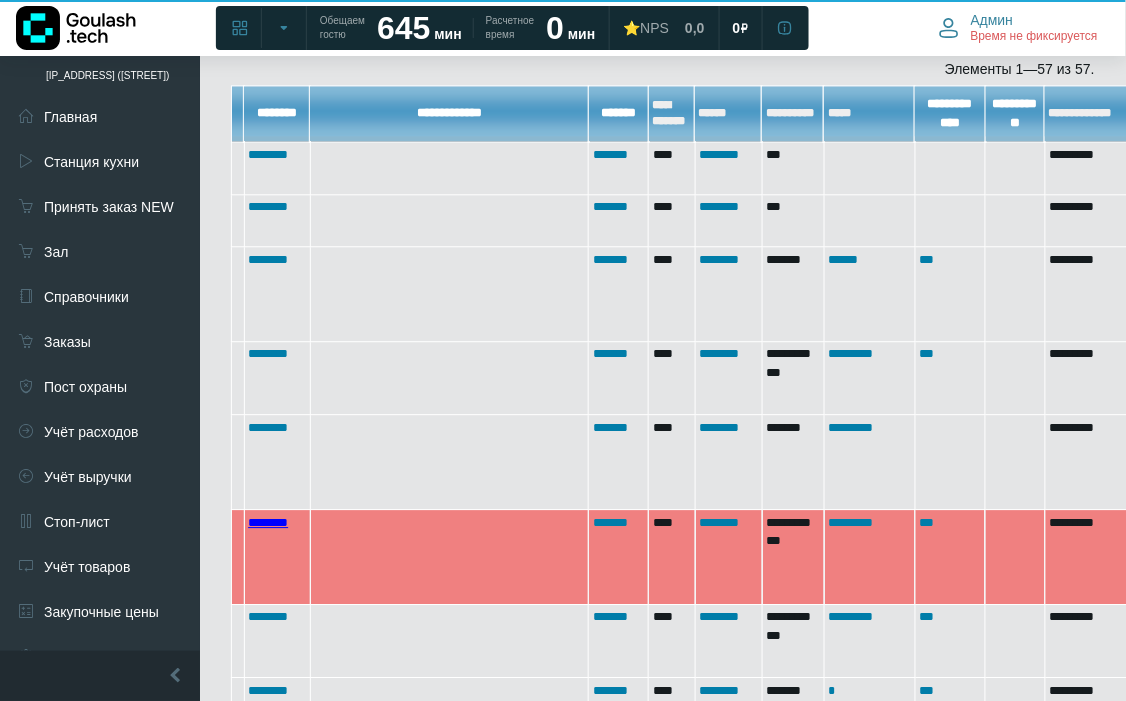 click on "********" at bounding box center [268, 522] 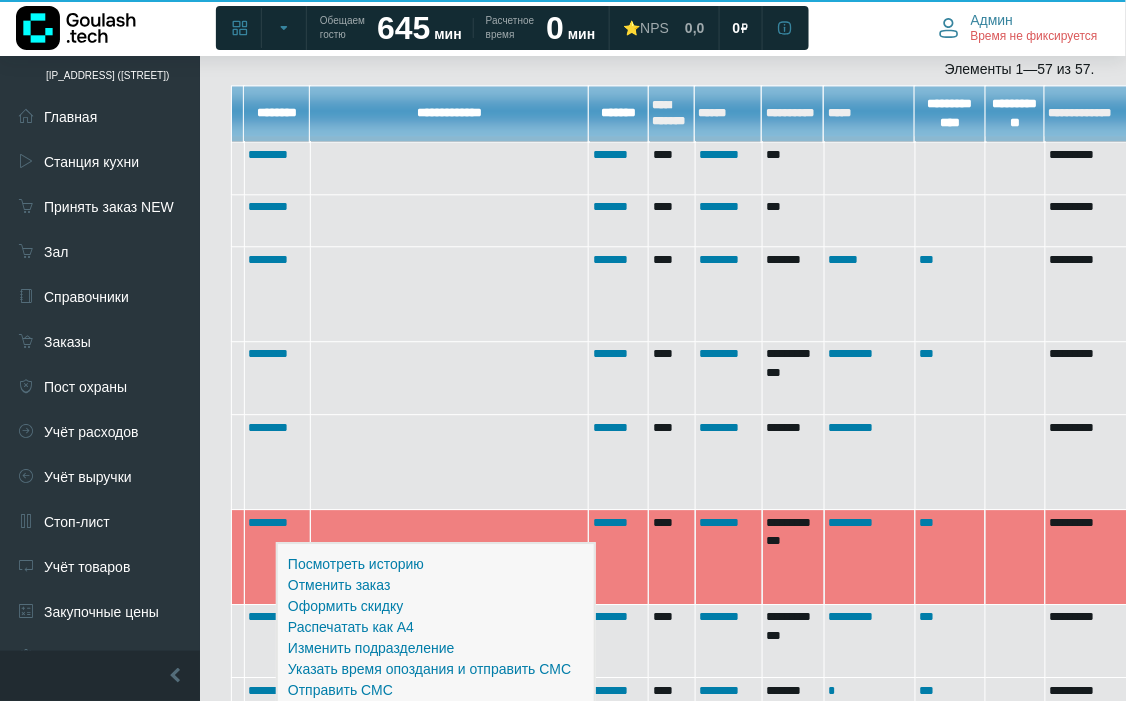 scroll, scrollTop: 1111, scrollLeft: 0, axis: vertical 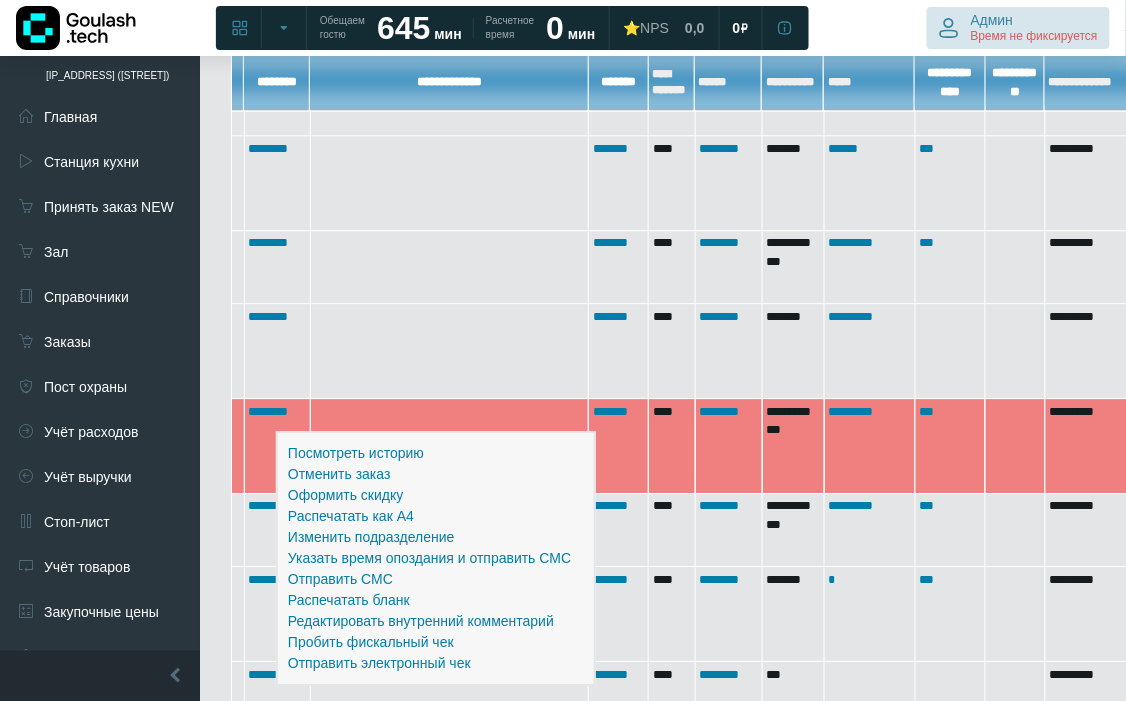 click on "Время не фиксируется" at bounding box center [1034, 37] 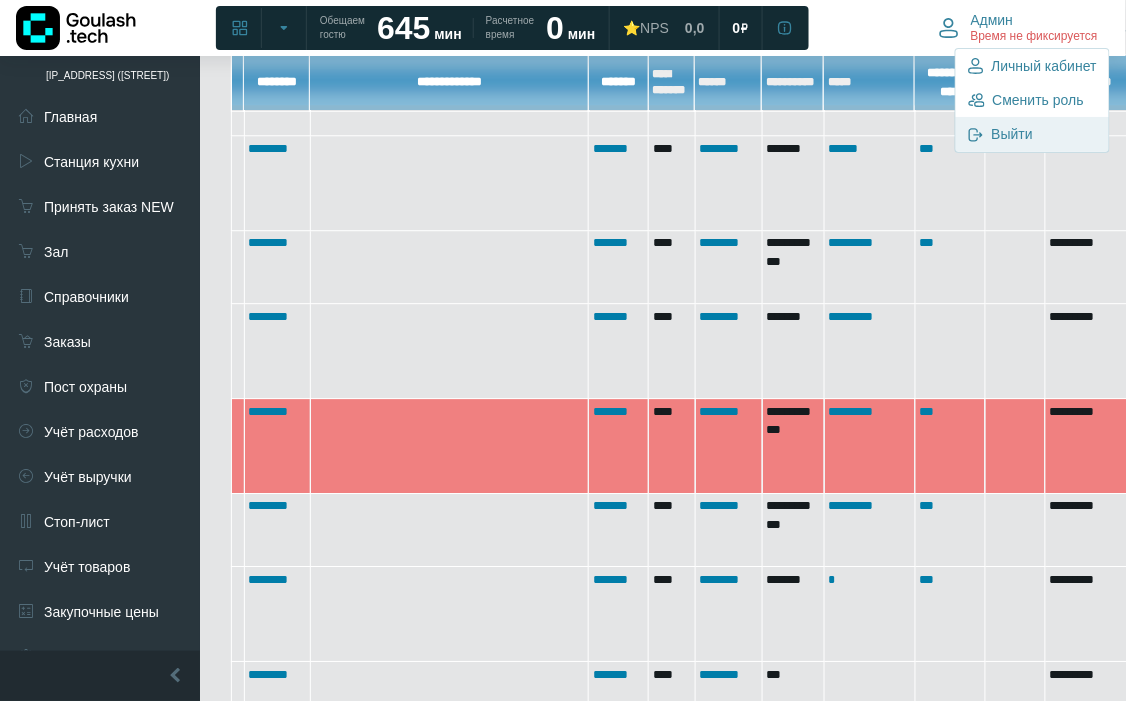 click on "Выйти" at bounding box center [1012, 134] 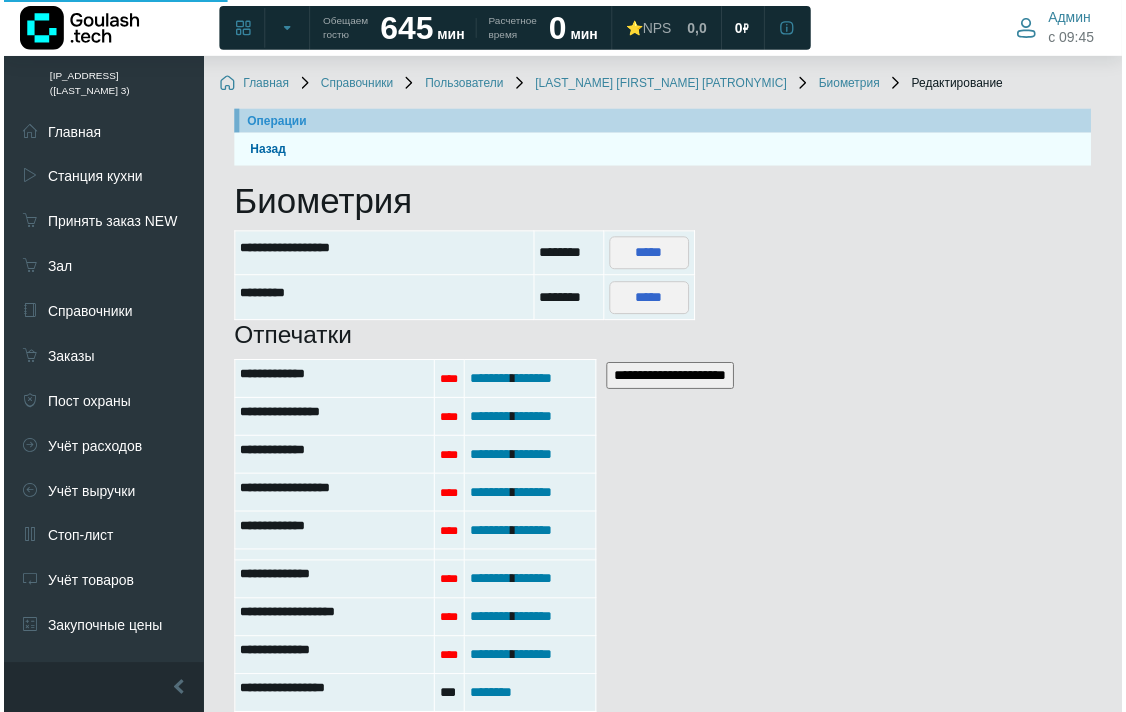 scroll, scrollTop: 0, scrollLeft: 0, axis: both 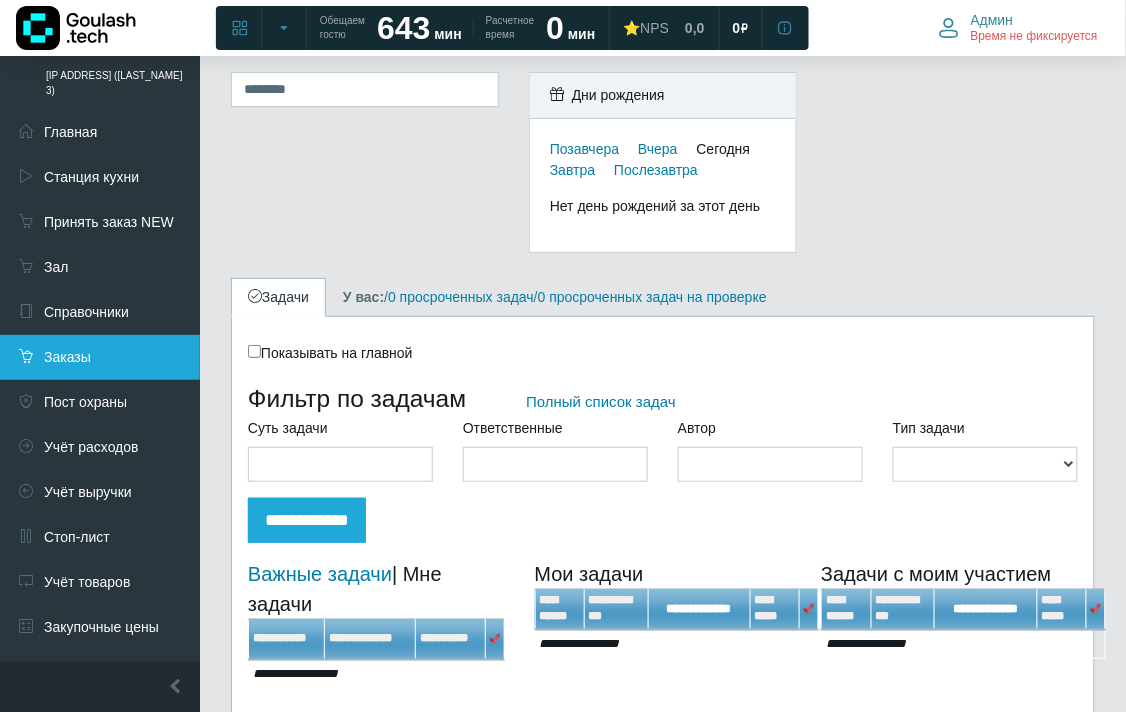 click on "Заказы" at bounding box center (100, 357) 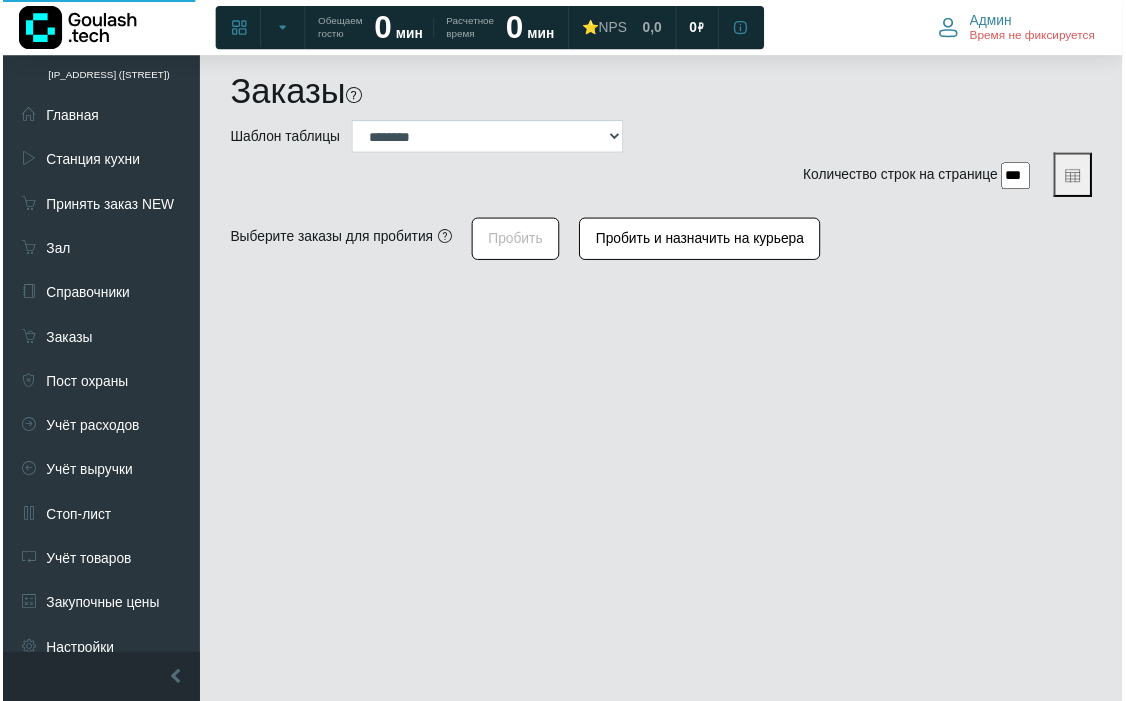scroll, scrollTop: 0, scrollLeft: 0, axis: both 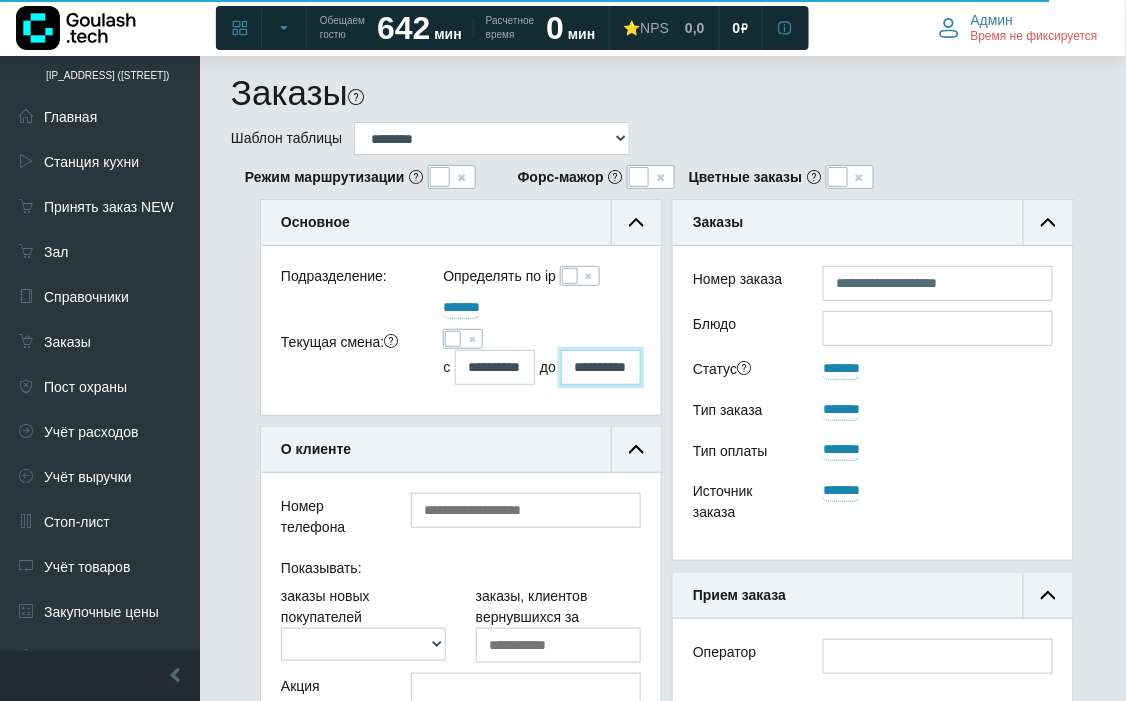 click on "**********" at bounding box center (601, 367) 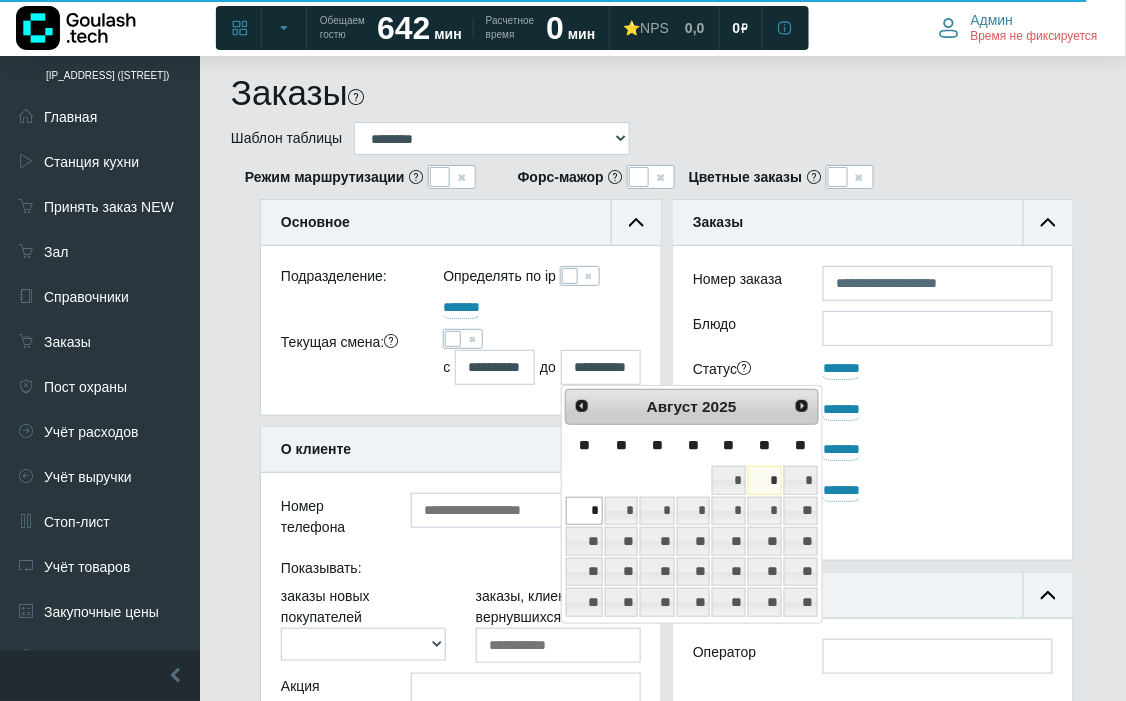 click on "*" at bounding box center (765, 480) 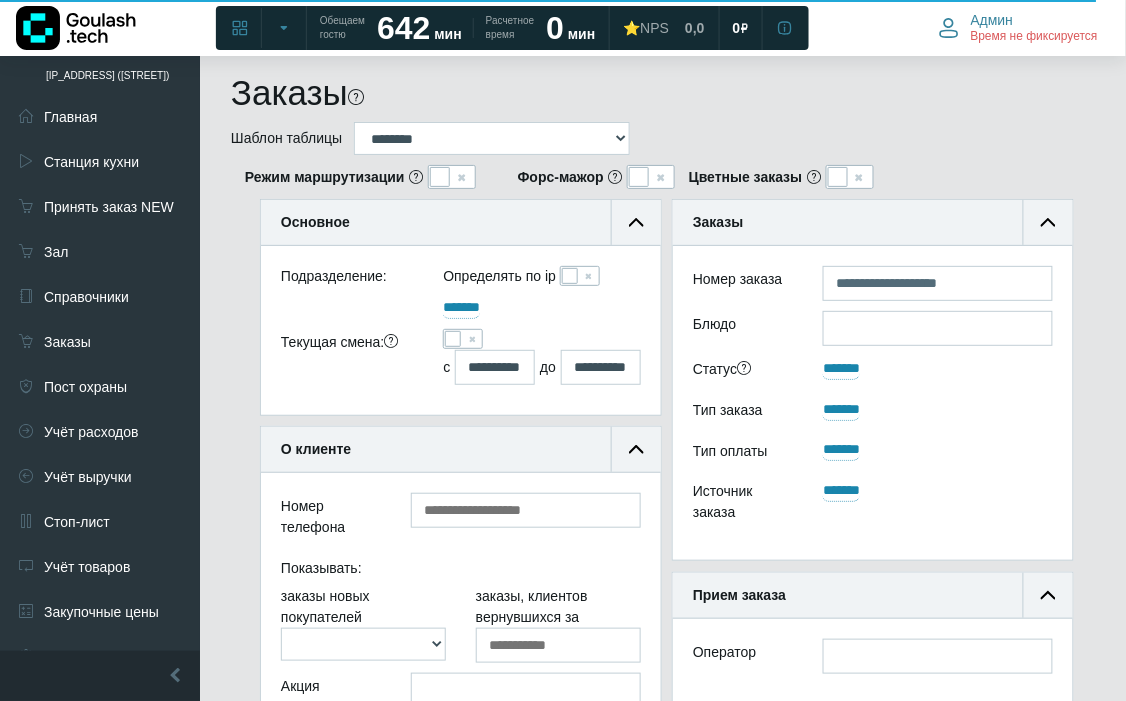 scroll, scrollTop: 333, scrollLeft: 0, axis: vertical 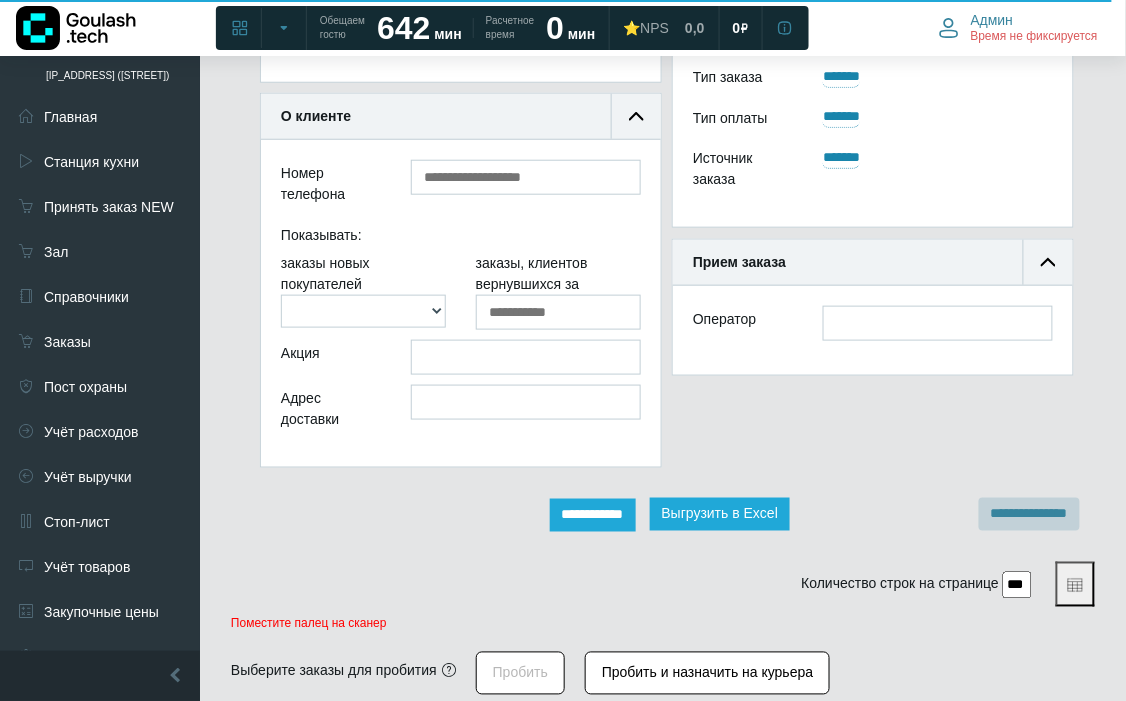 click on "**********" at bounding box center (593, 515) 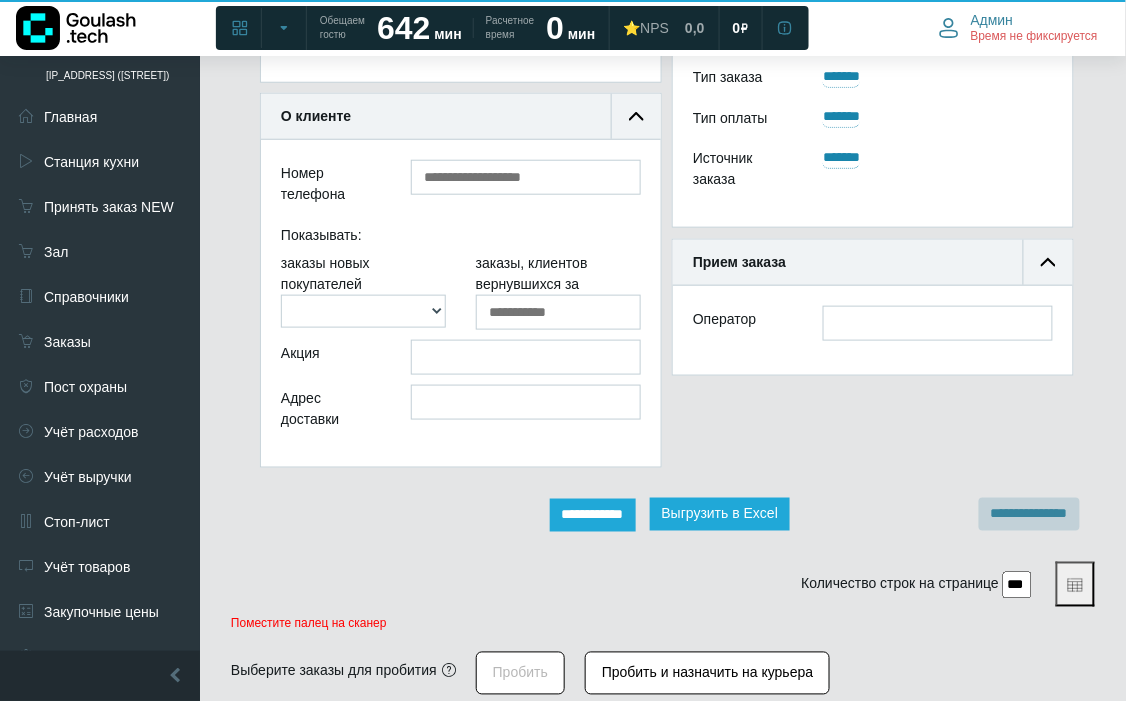 scroll, scrollTop: 12, scrollLeft: 12, axis: both 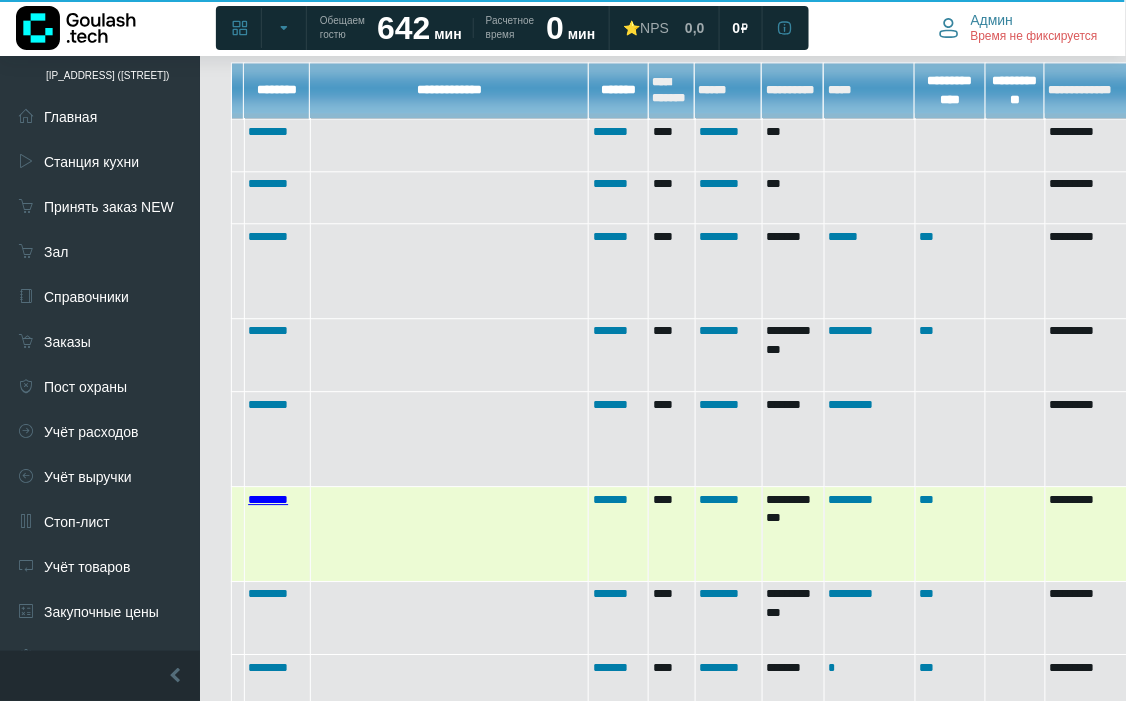 click on "********" at bounding box center (268, 499) 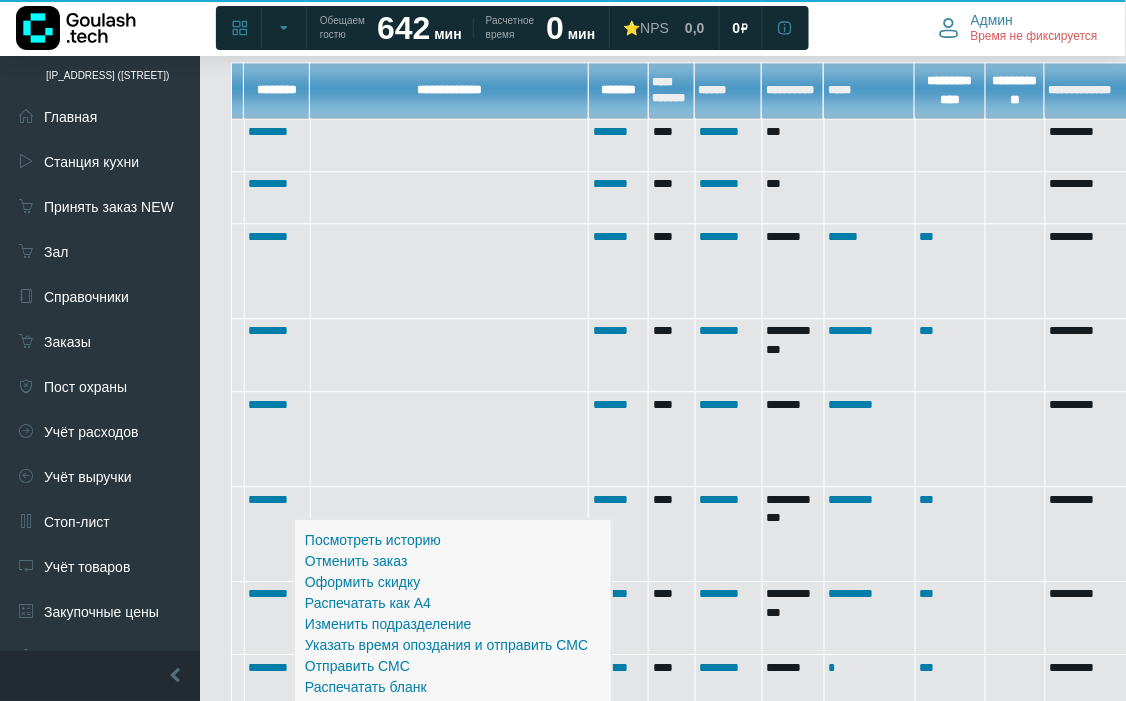 scroll, scrollTop: 1134, scrollLeft: 0, axis: vertical 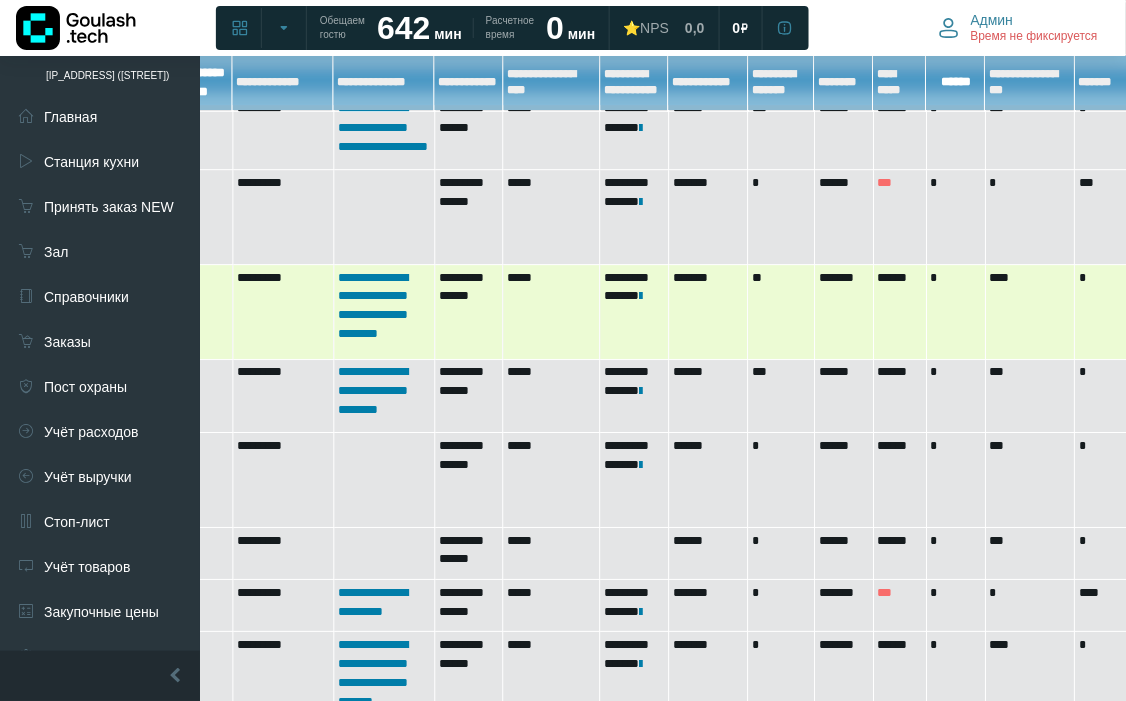 click on "******" at bounding box center [900, 311] 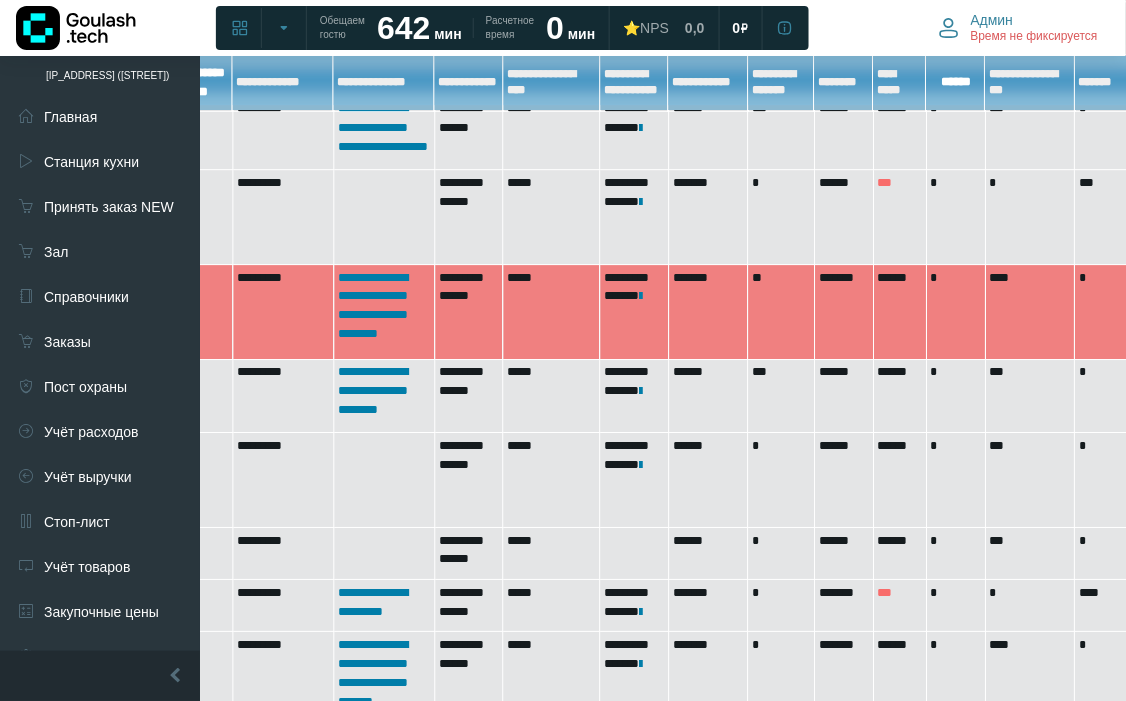 click on "******" at bounding box center (900, 311) 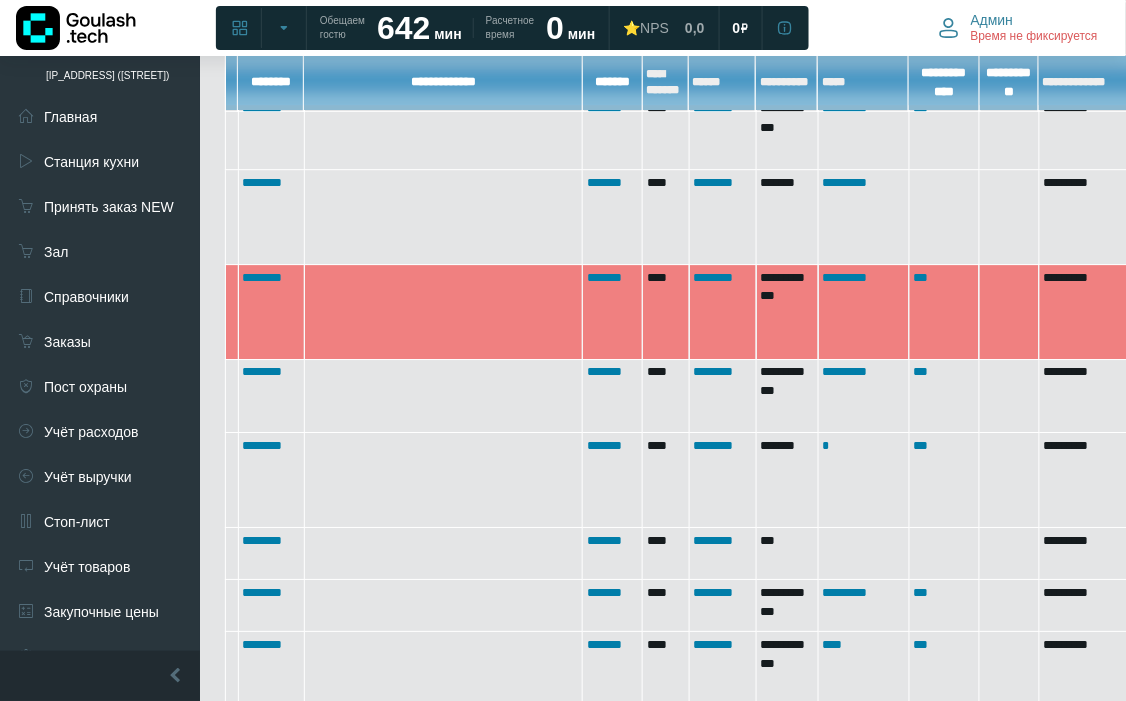 scroll, scrollTop: 1245, scrollLeft: 8, axis: both 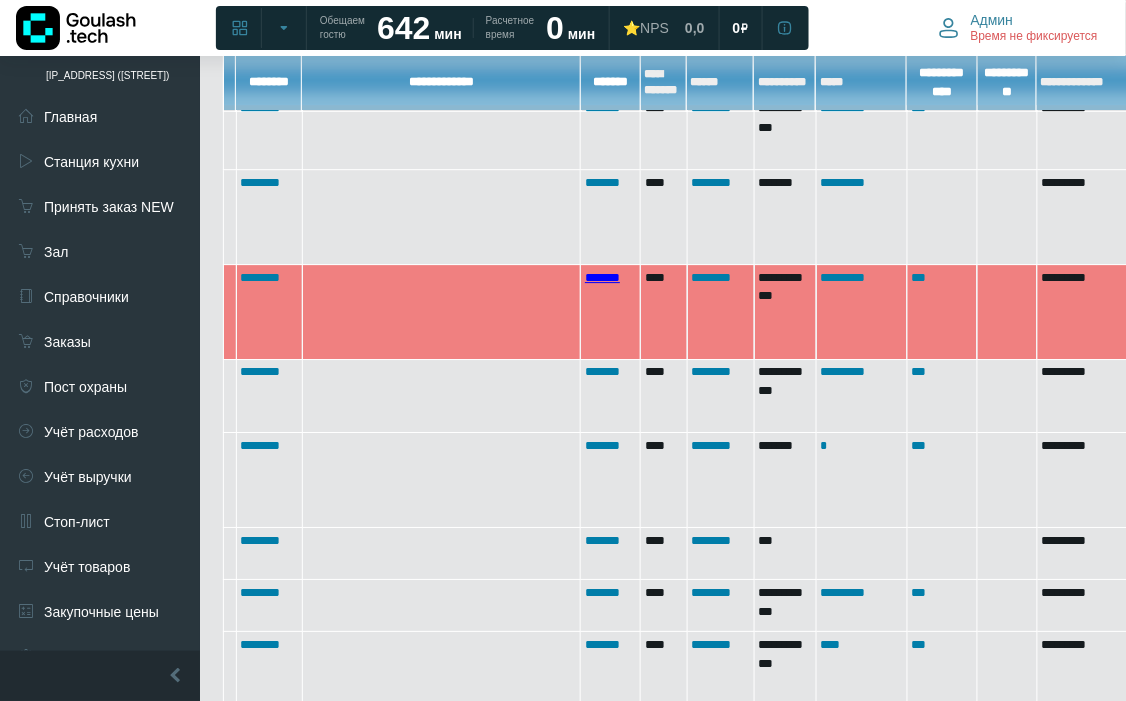 click on "*******" at bounding box center [602, 277] 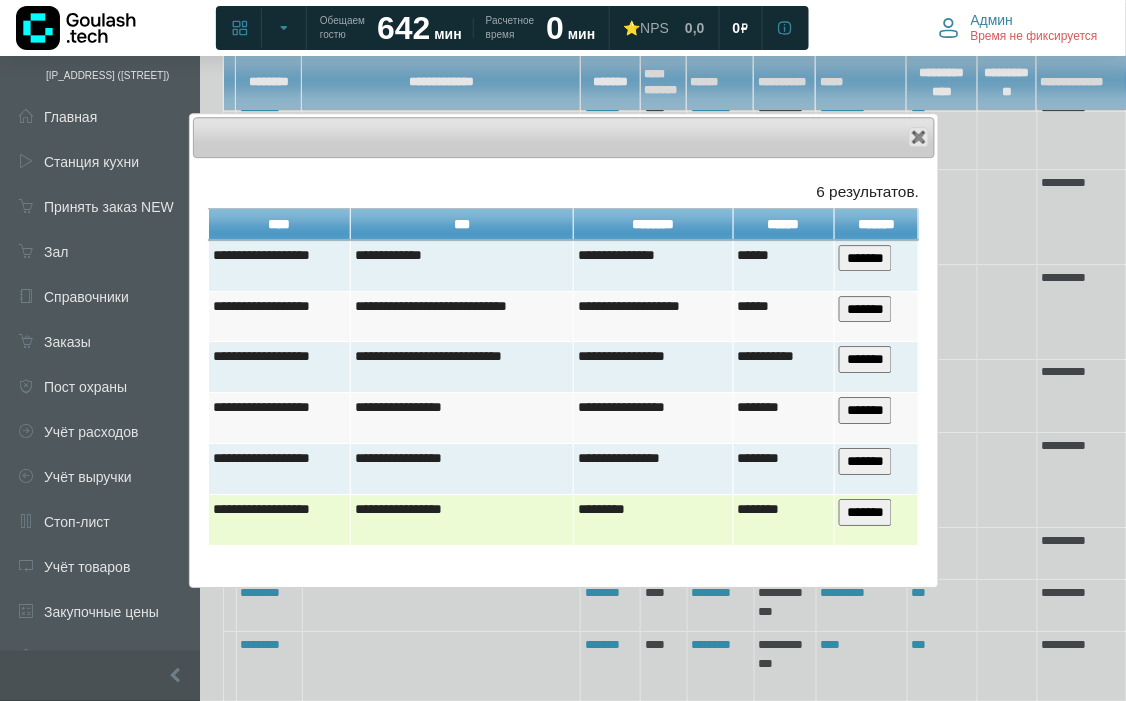 click on "*******" at bounding box center [865, 512] 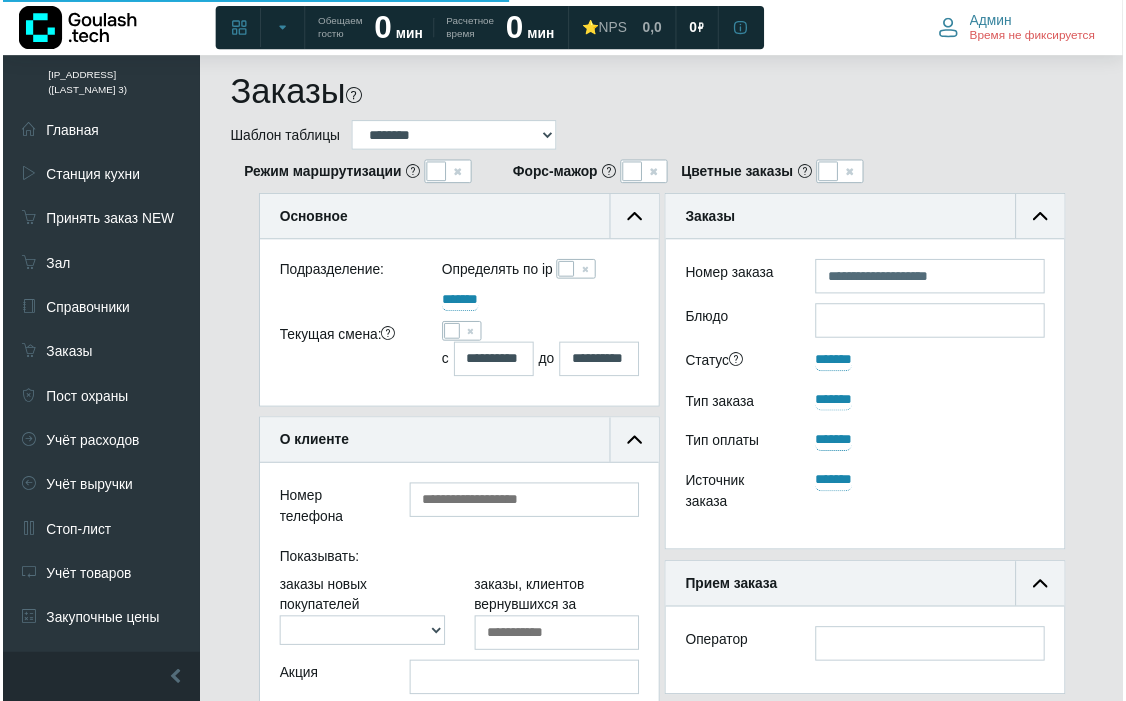 scroll, scrollTop: 0, scrollLeft: 0, axis: both 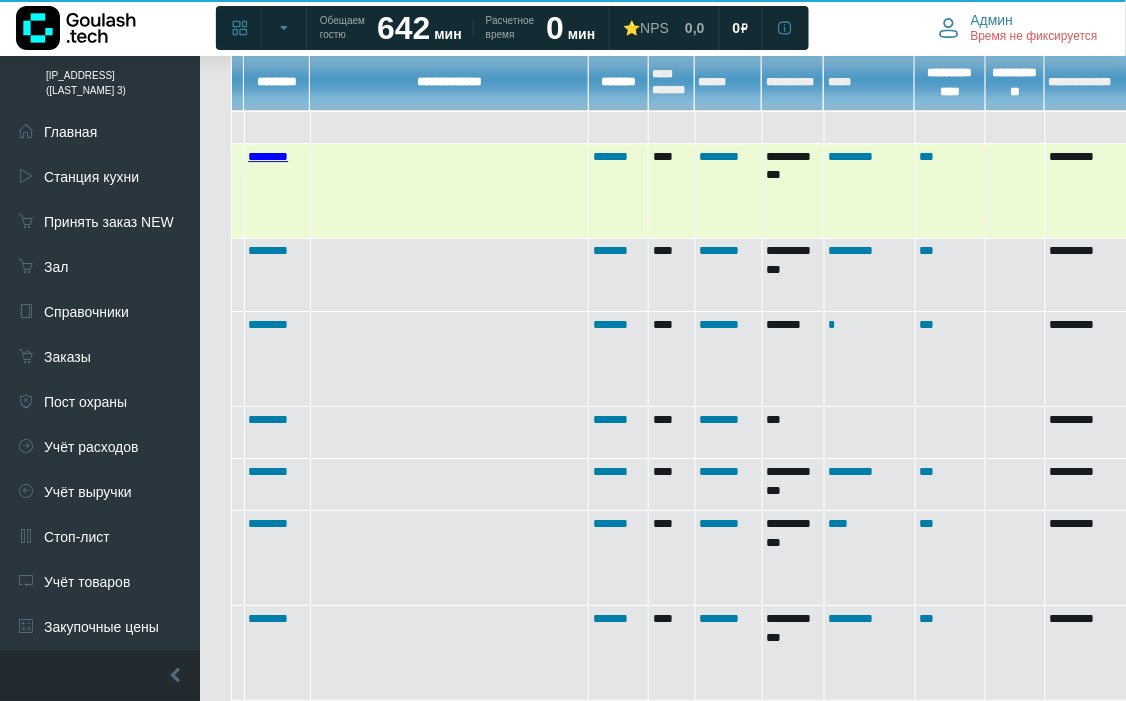 click on "********" at bounding box center (268, 156) 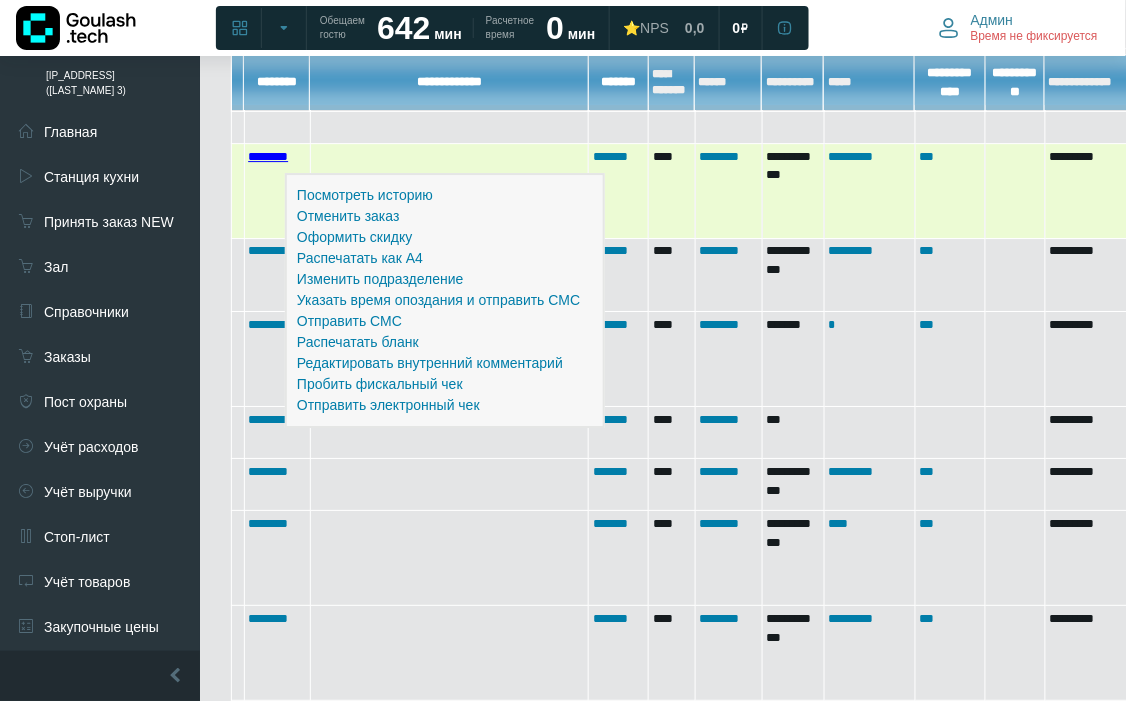 scroll, scrollTop: 12, scrollLeft: 12, axis: both 